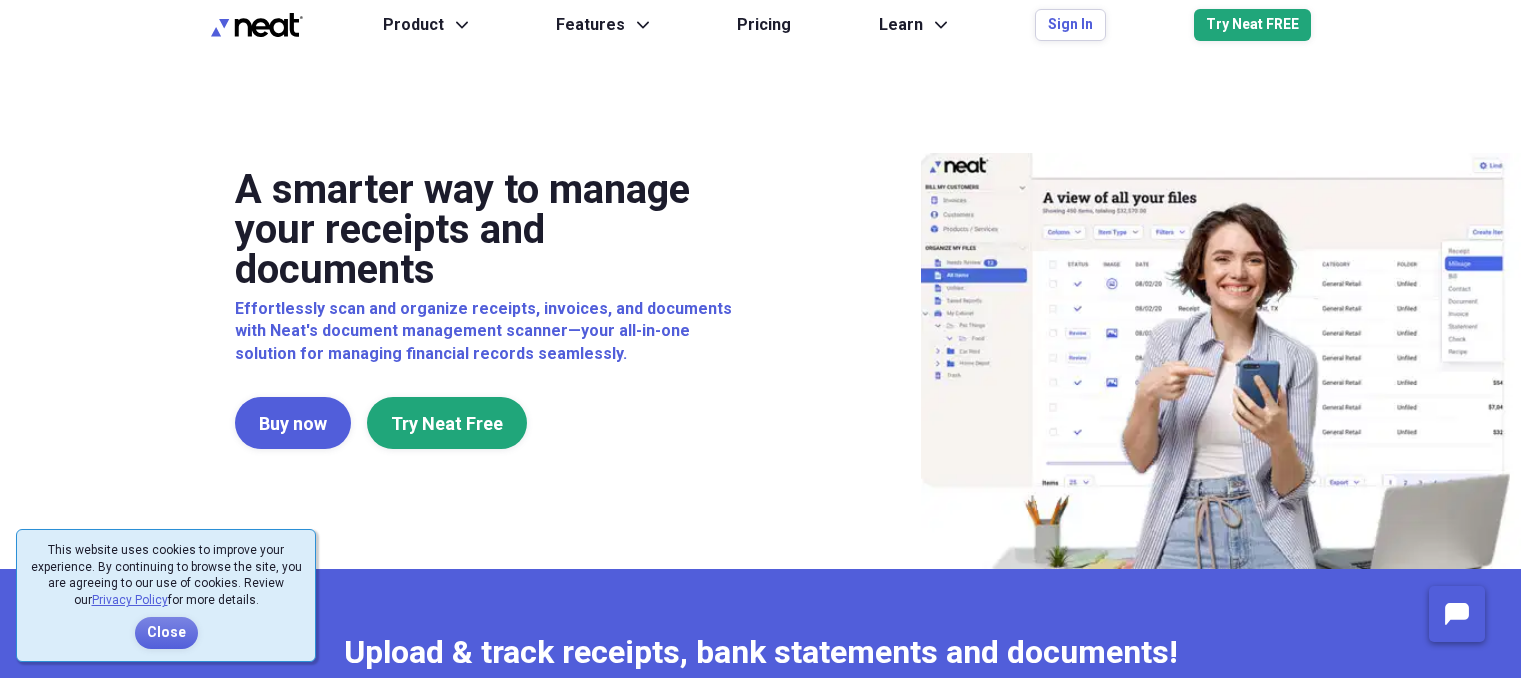 scroll, scrollTop: 0, scrollLeft: 0, axis: both 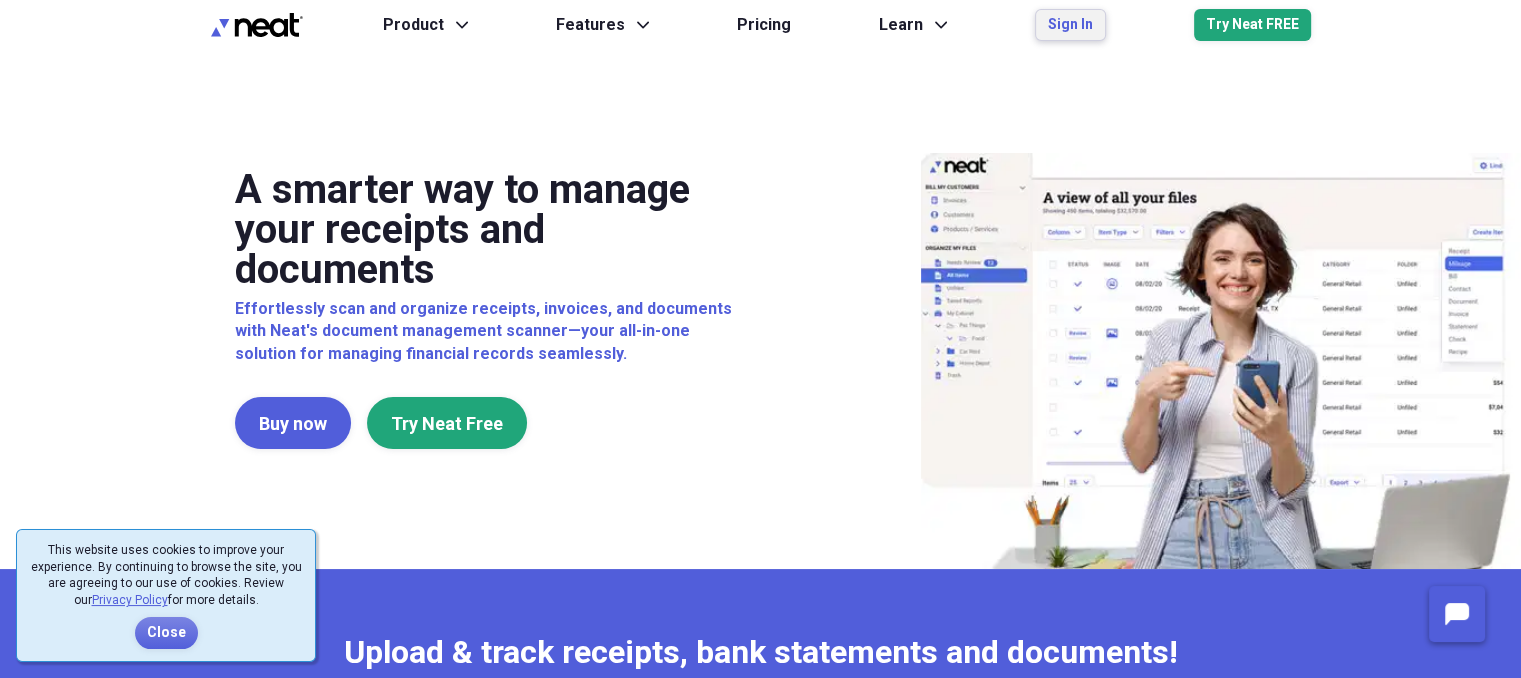 click on "Sign In" at bounding box center [1070, 25] 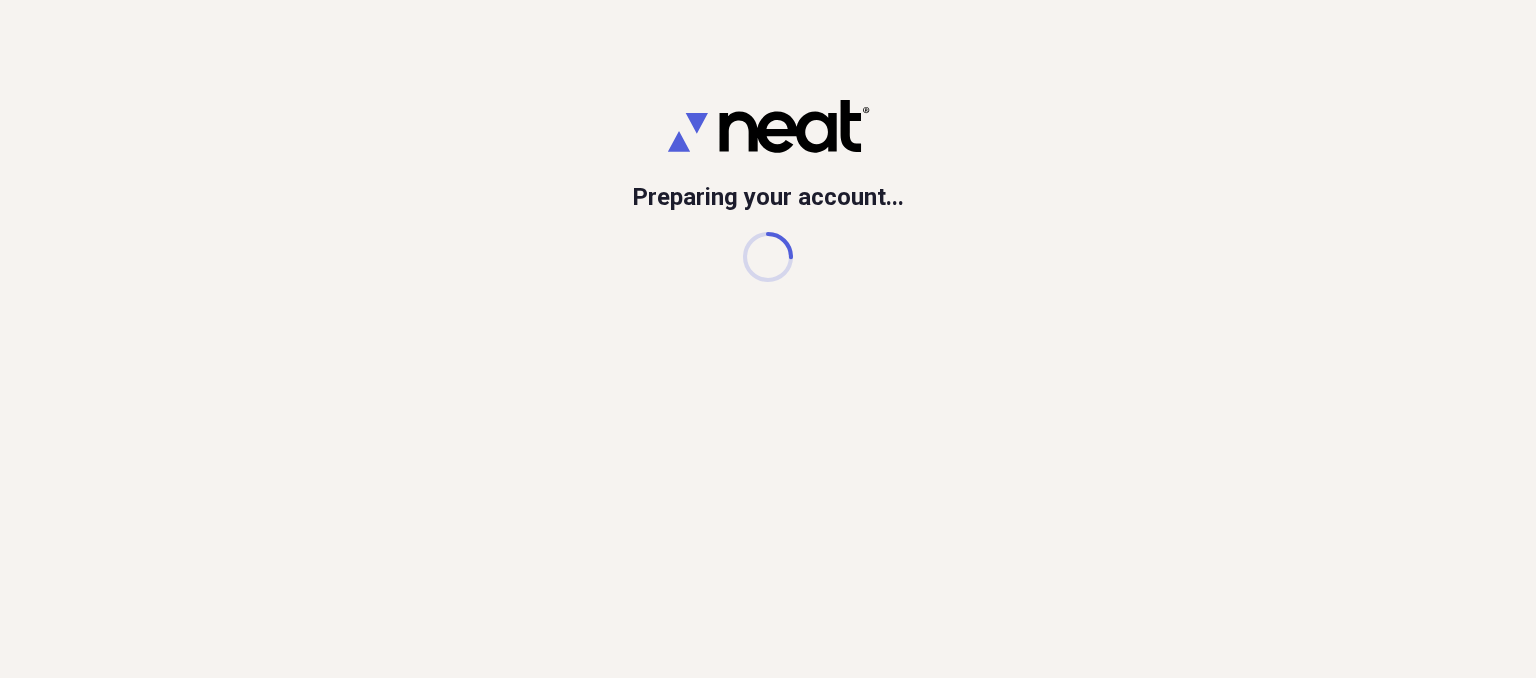 scroll, scrollTop: 0, scrollLeft: 0, axis: both 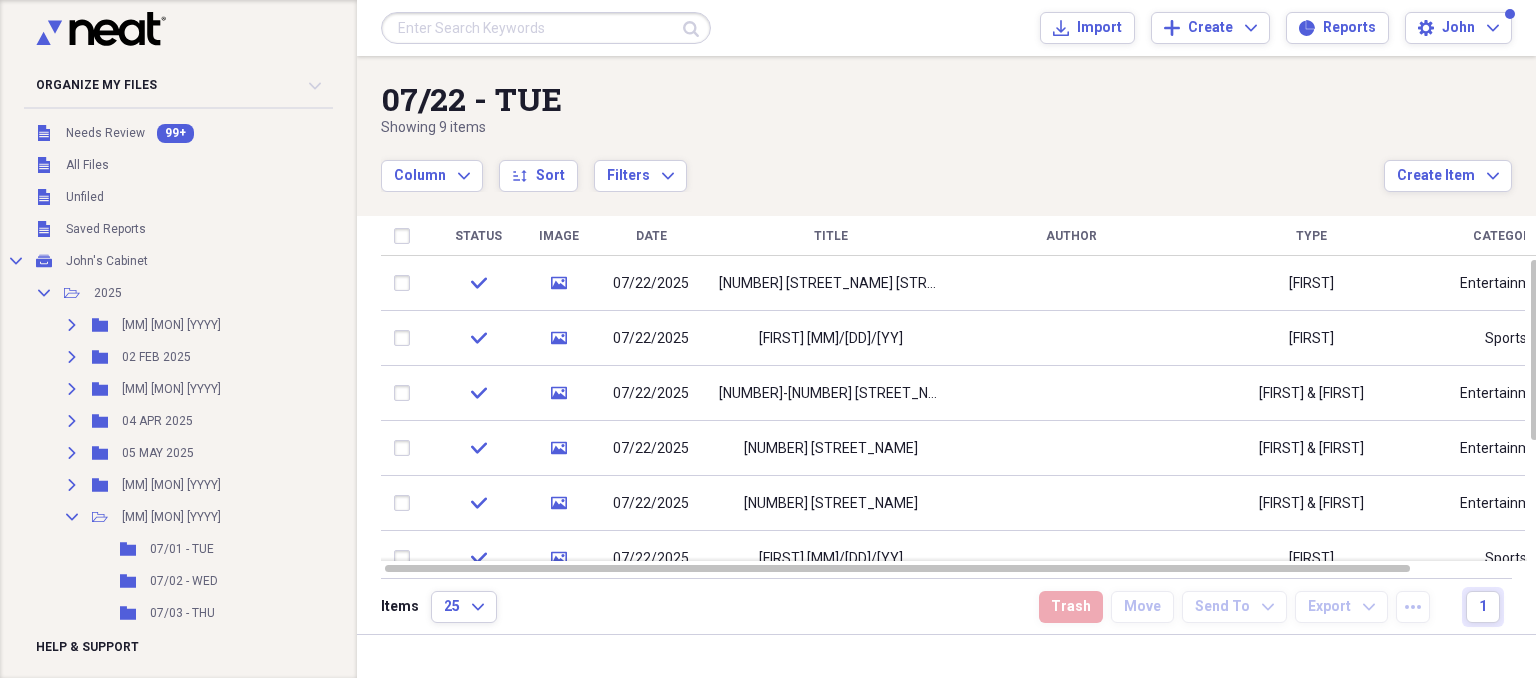 click on "Submit Import Import Add Create Expand Reports Reports Settings [FIRST] Expand" at bounding box center [946, 28] 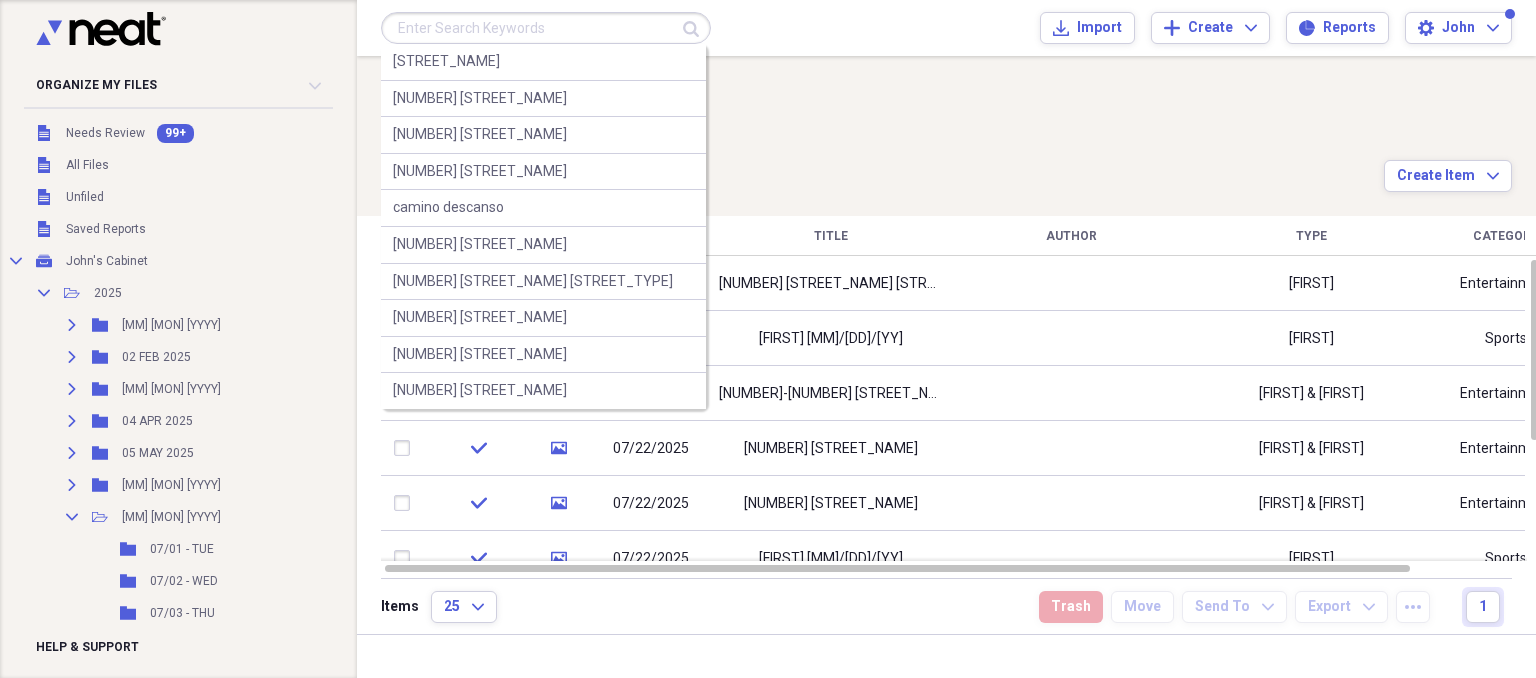 click at bounding box center [546, 28] 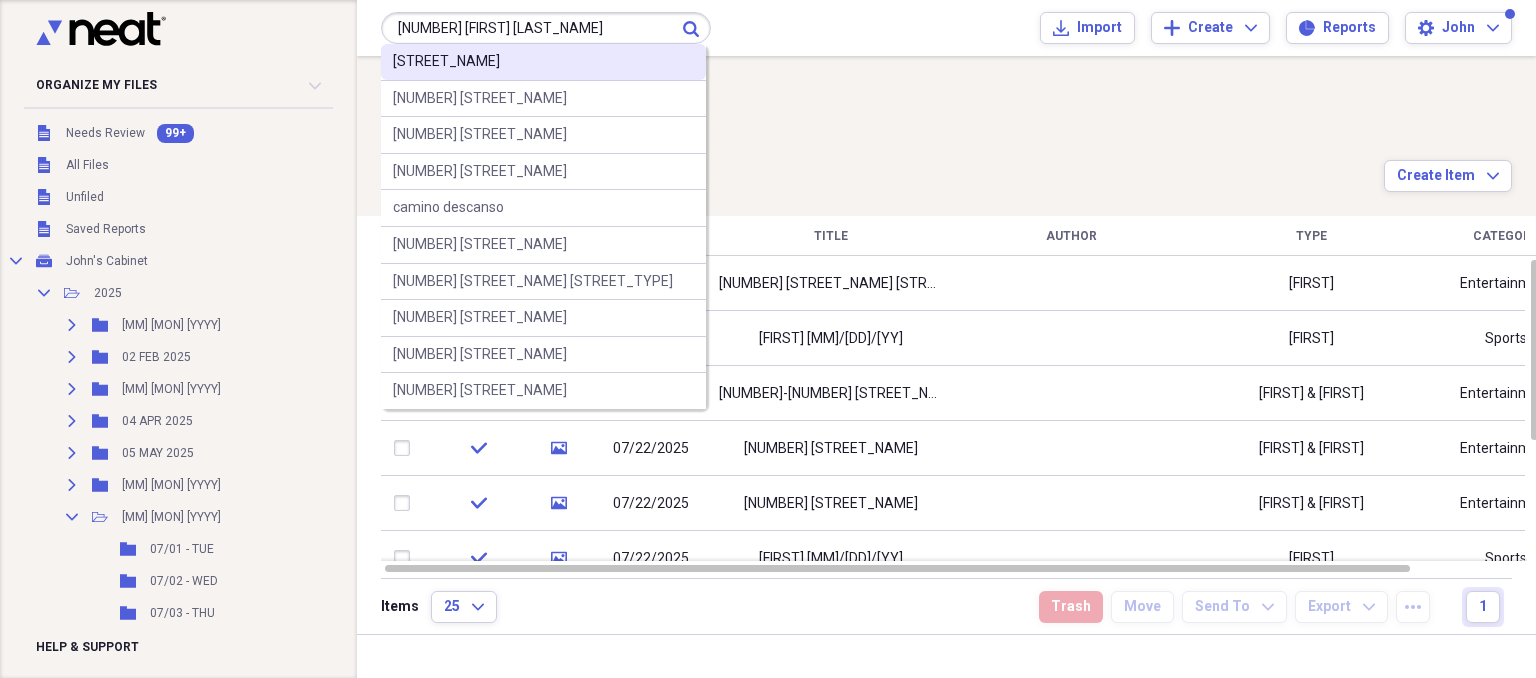 type on "[NUMBER] [FIRST] [LAST_NAME]" 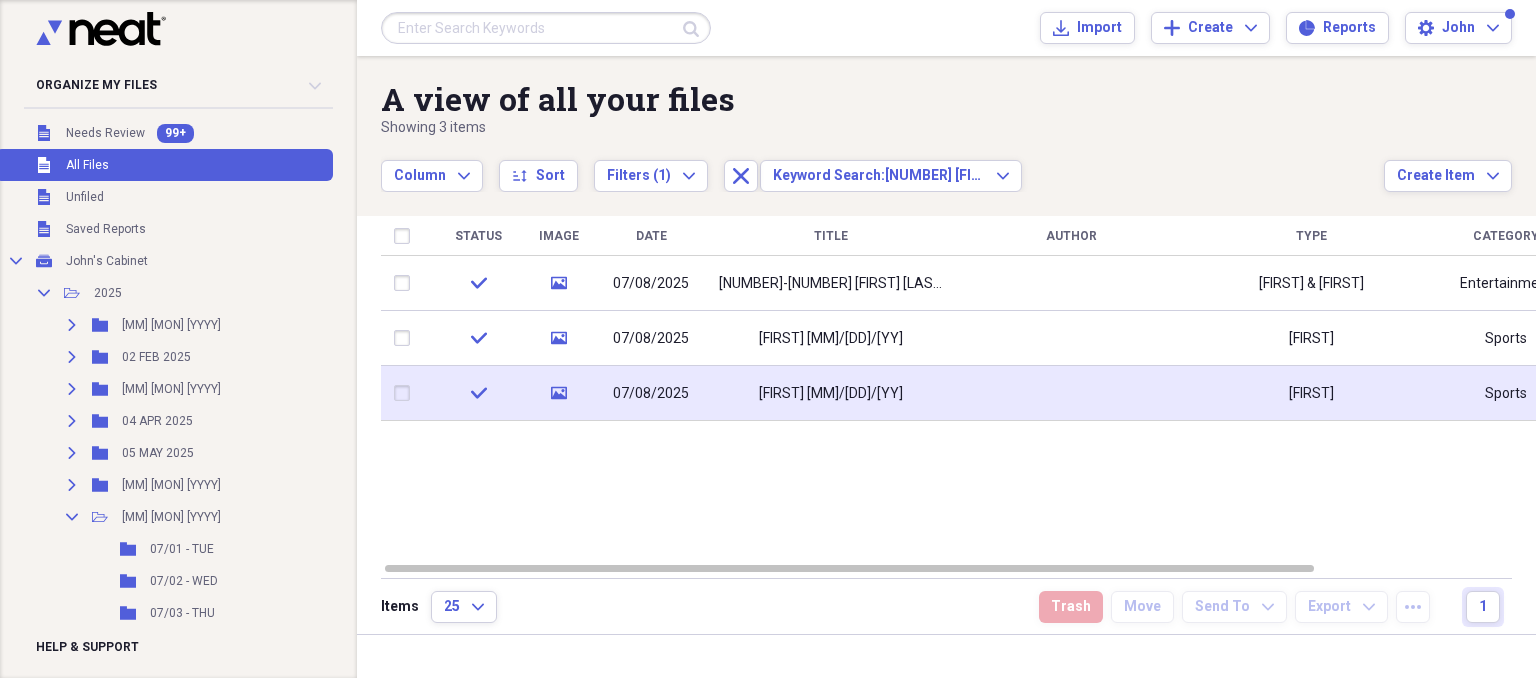 click on "[FIRST] [MM]/[DD]/[YY]" at bounding box center [831, 393] 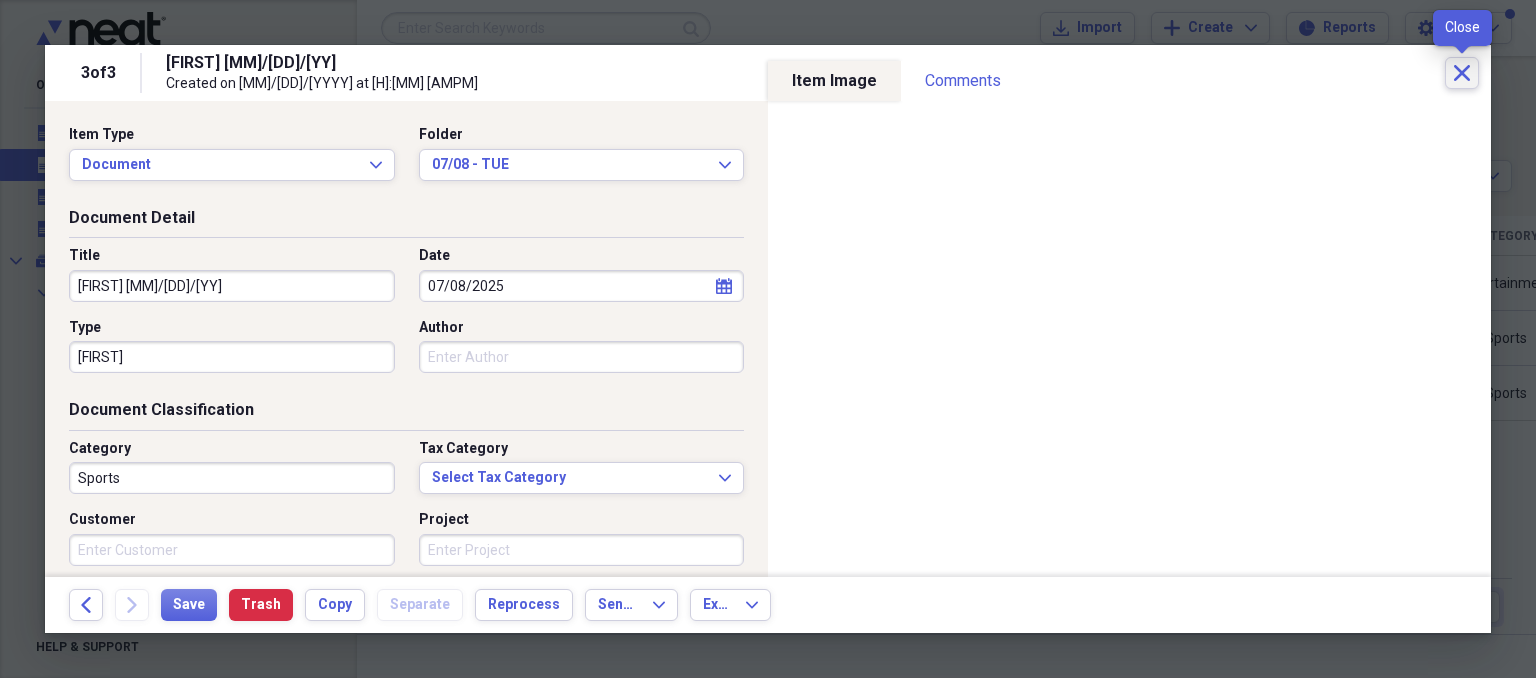 click on "Close" at bounding box center [1462, 73] 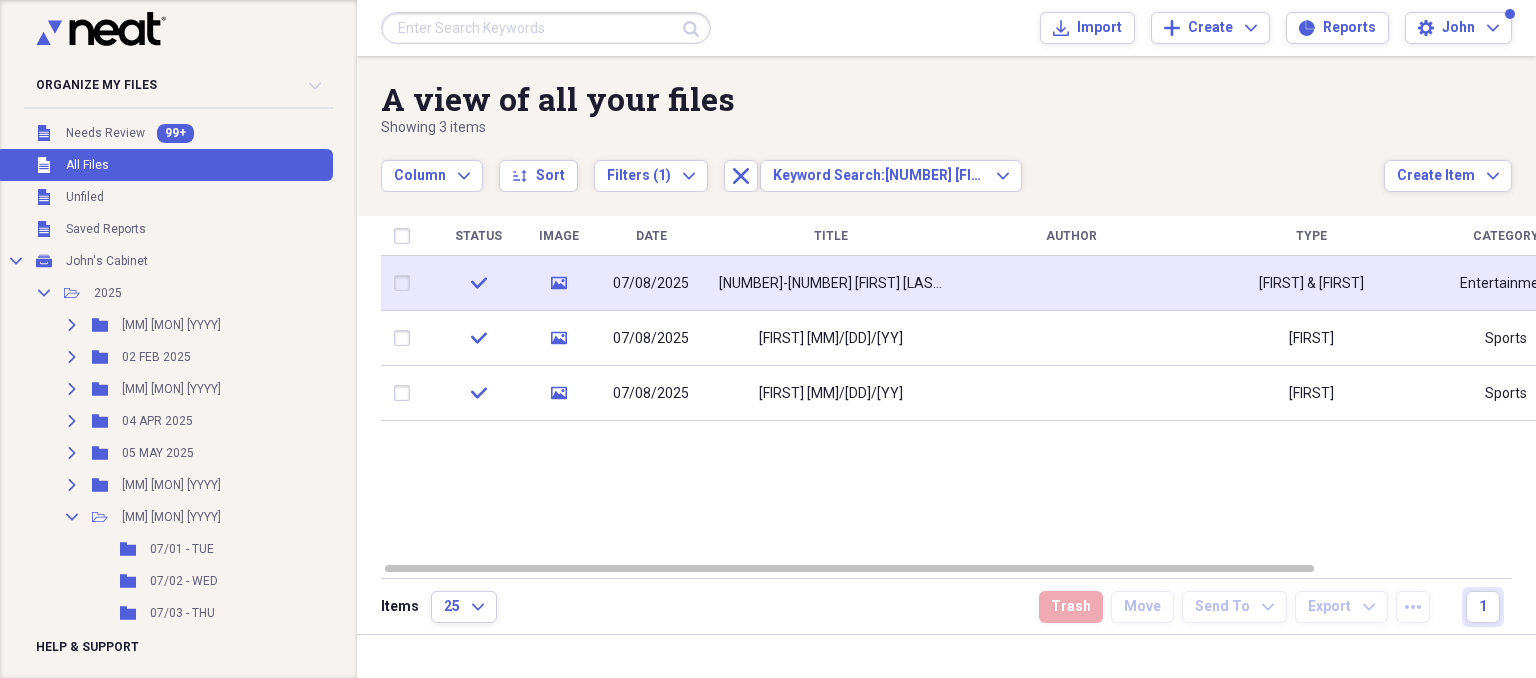 click on "[NUMBER]-[NUMBER] [FIRST] [LAST_NAME] [STREET_TYPE]" at bounding box center (831, 284) 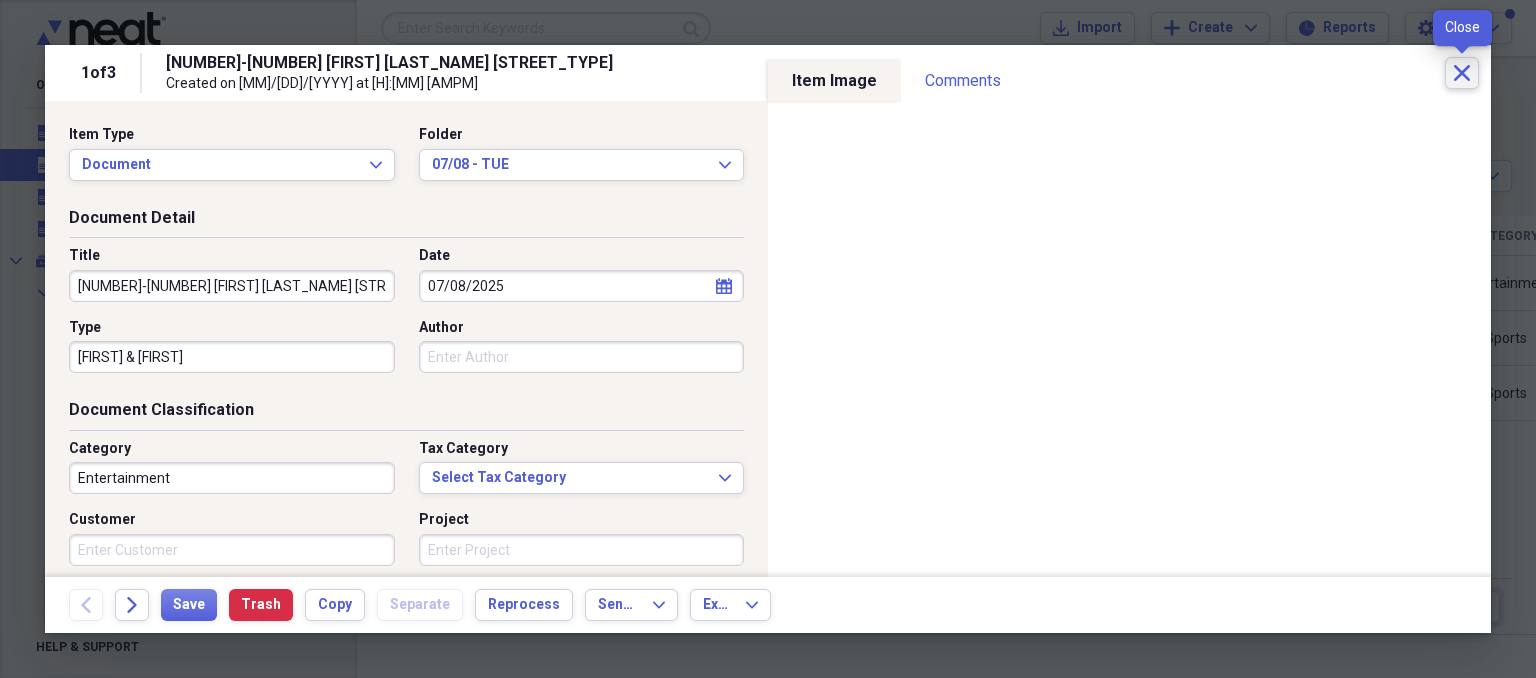 click 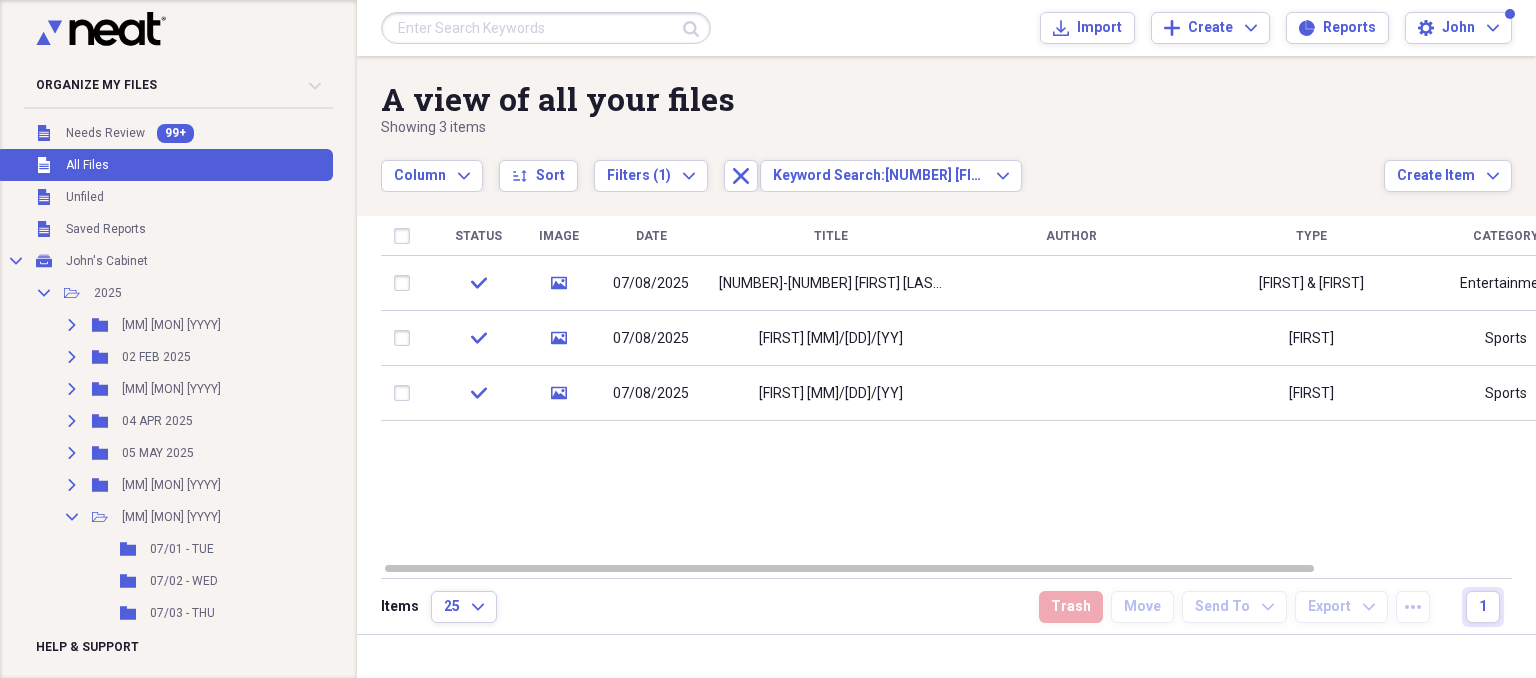 click at bounding box center (546, 28) 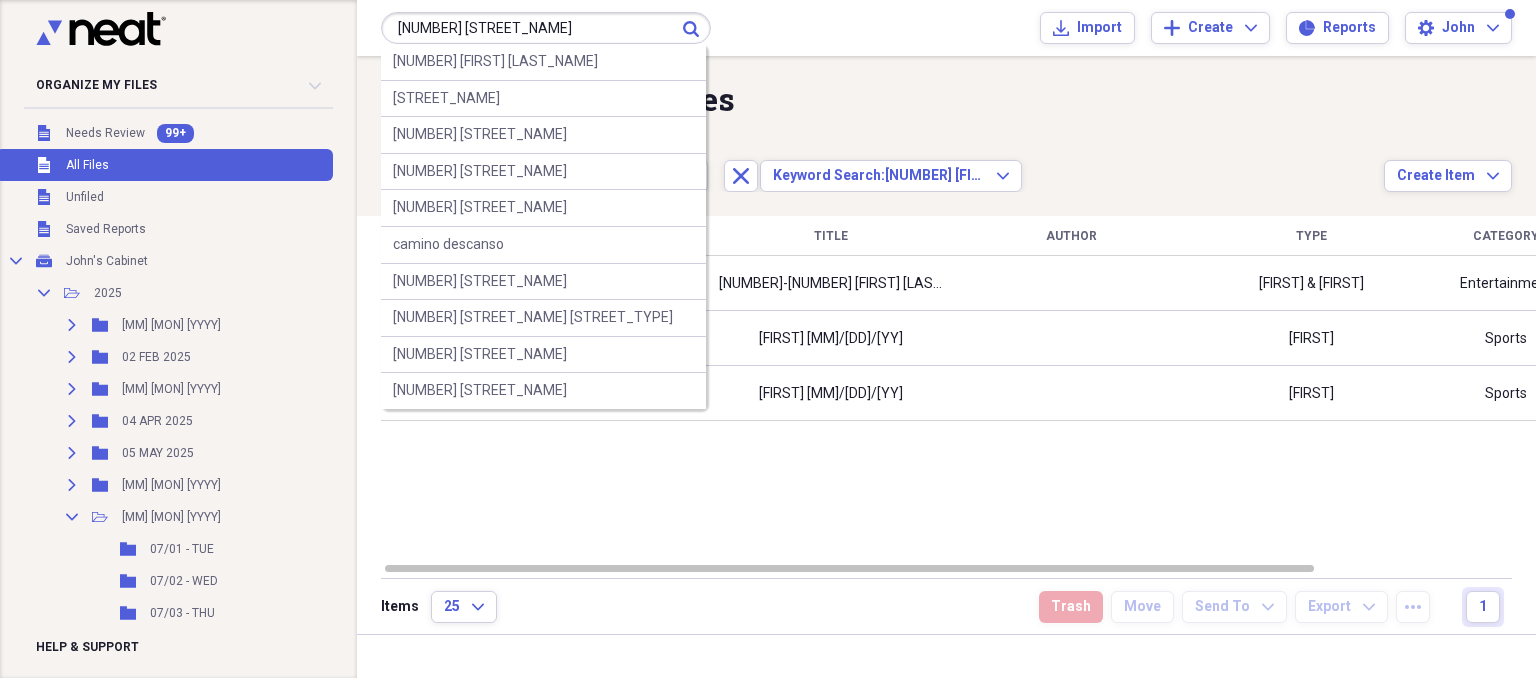 type on "[NUMBER] [STREET_NAME]" 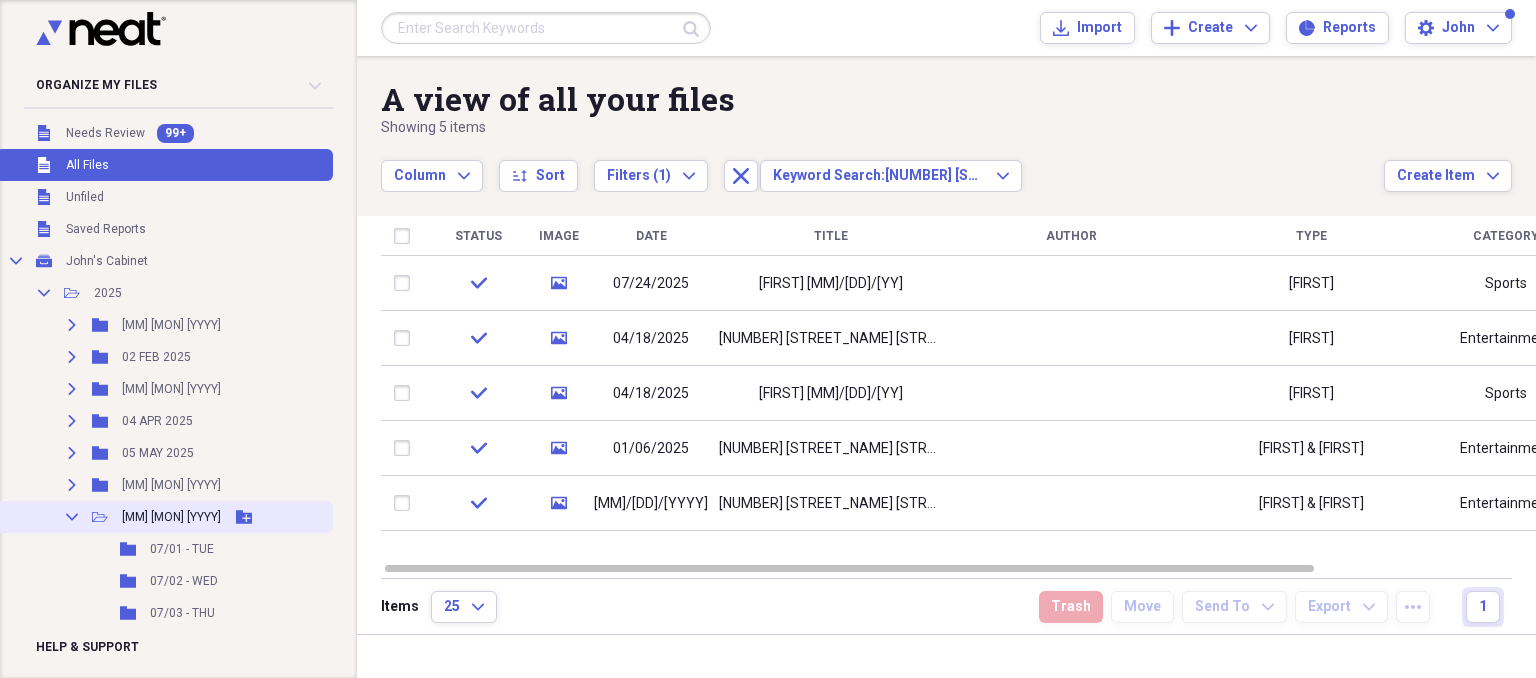 click on "Collapse" at bounding box center [72, 517] 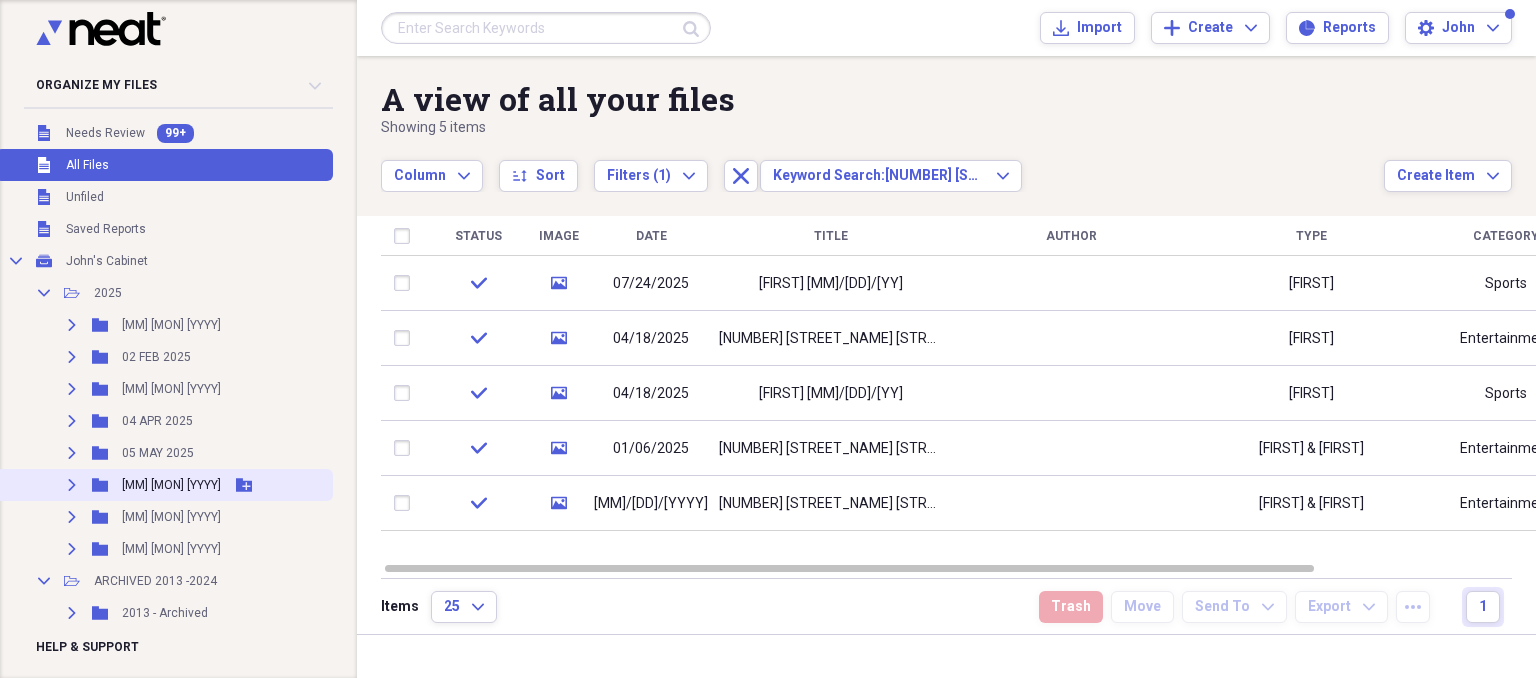 click on "Expand" 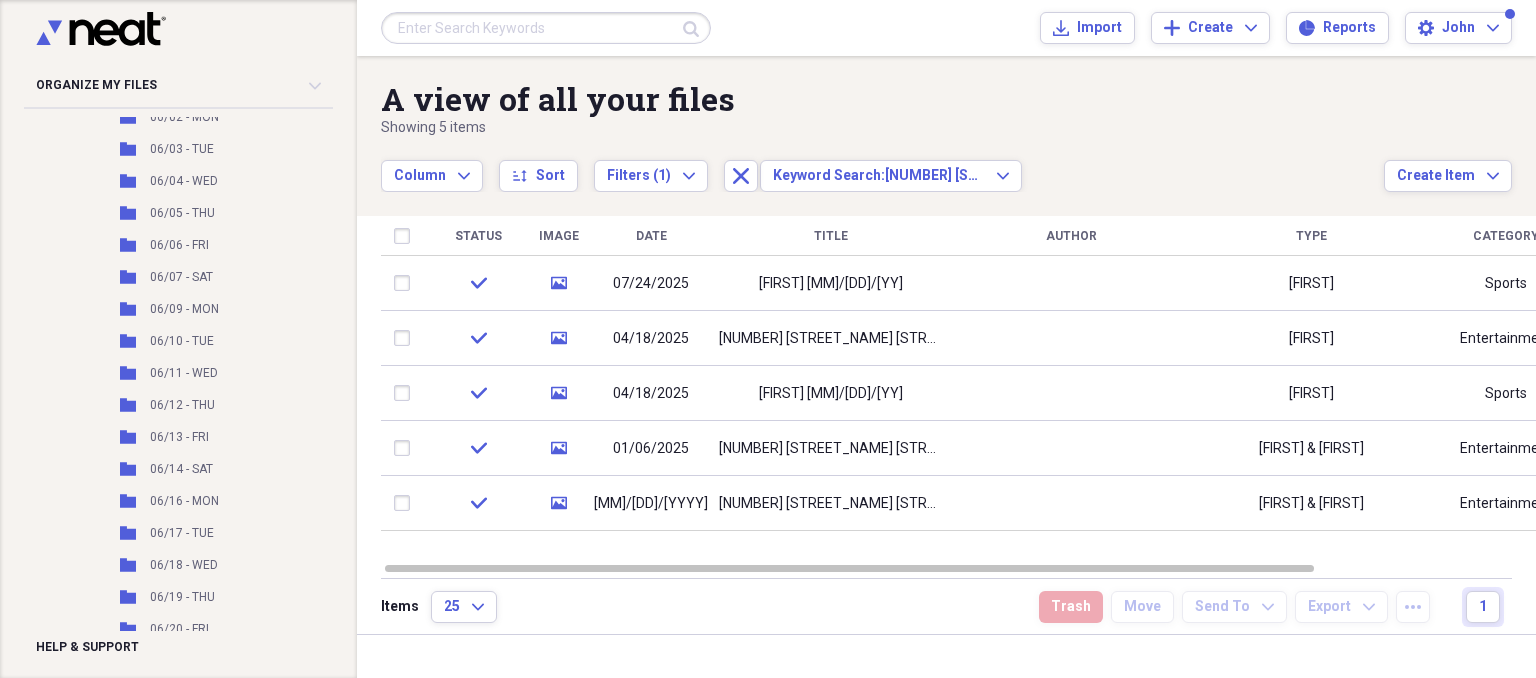 scroll, scrollTop: 500, scrollLeft: 0, axis: vertical 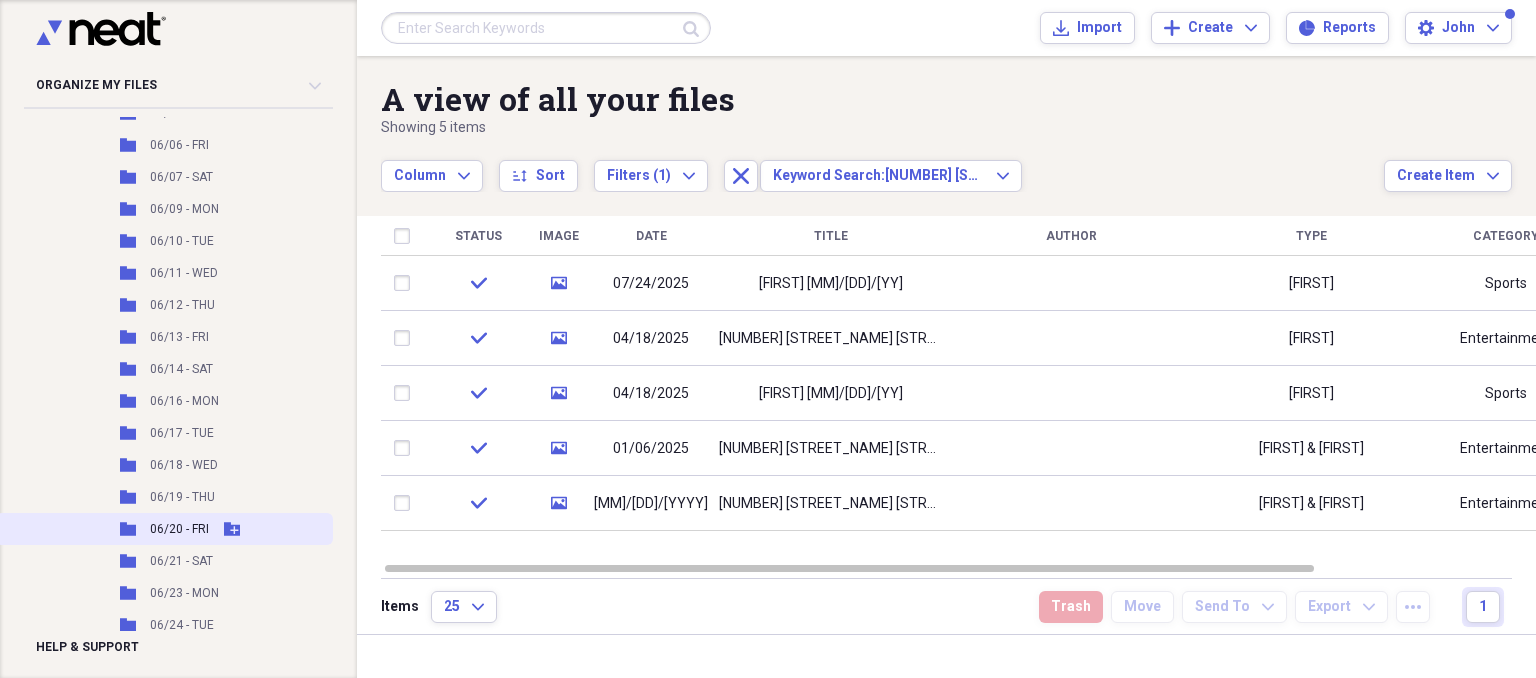 click on "Folder [MM]/[DD] - [DAY] Add Folder" at bounding box center [164, 529] 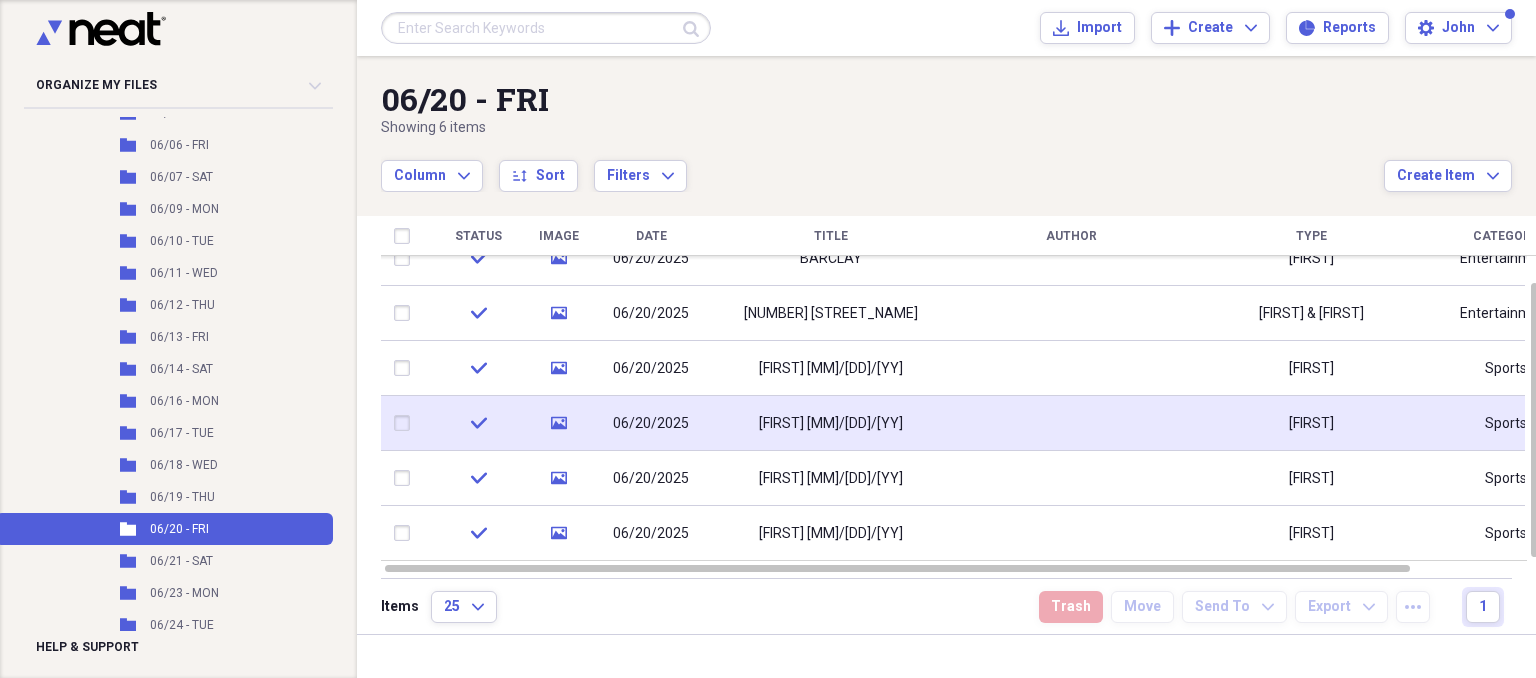 click on "[FIRST] [MM]/[DD]/[YY]" at bounding box center (831, 424) 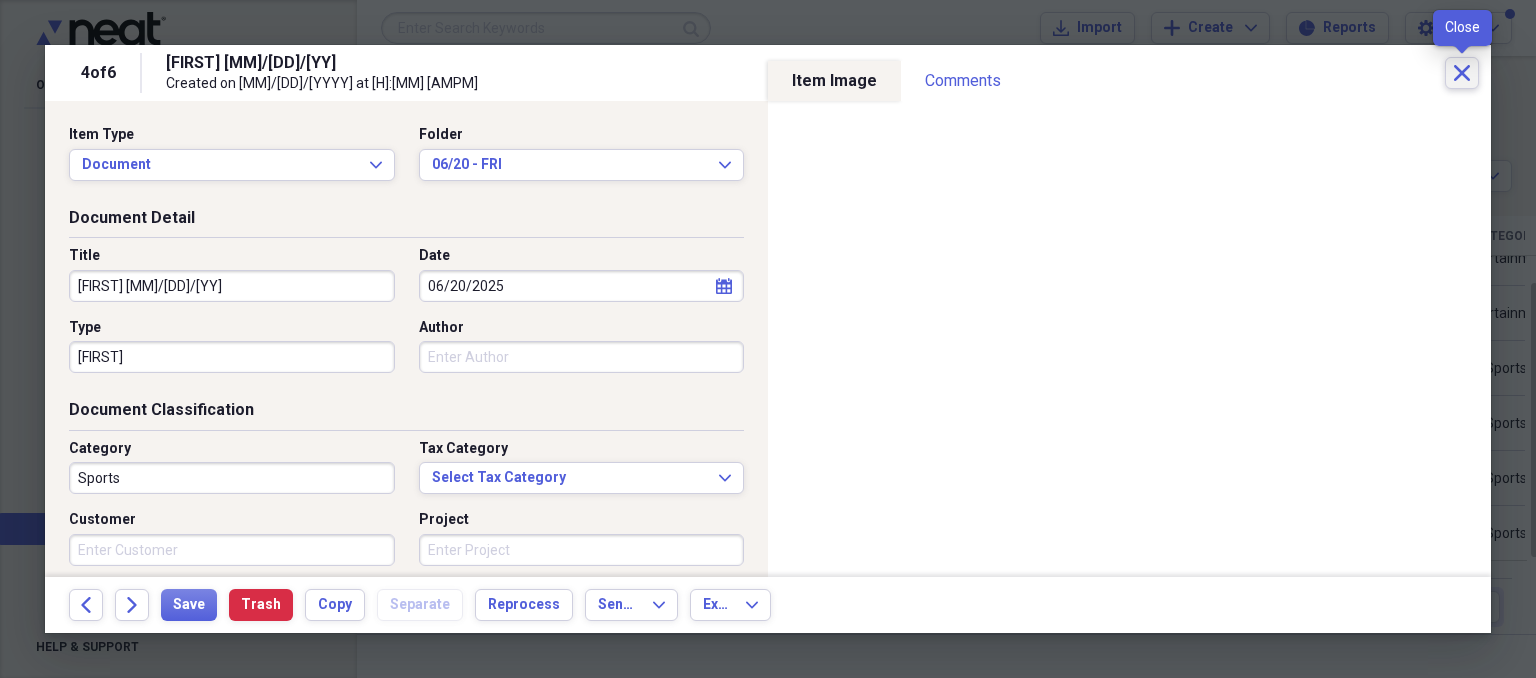 click on "Close" at bounding box center (1462, 73) 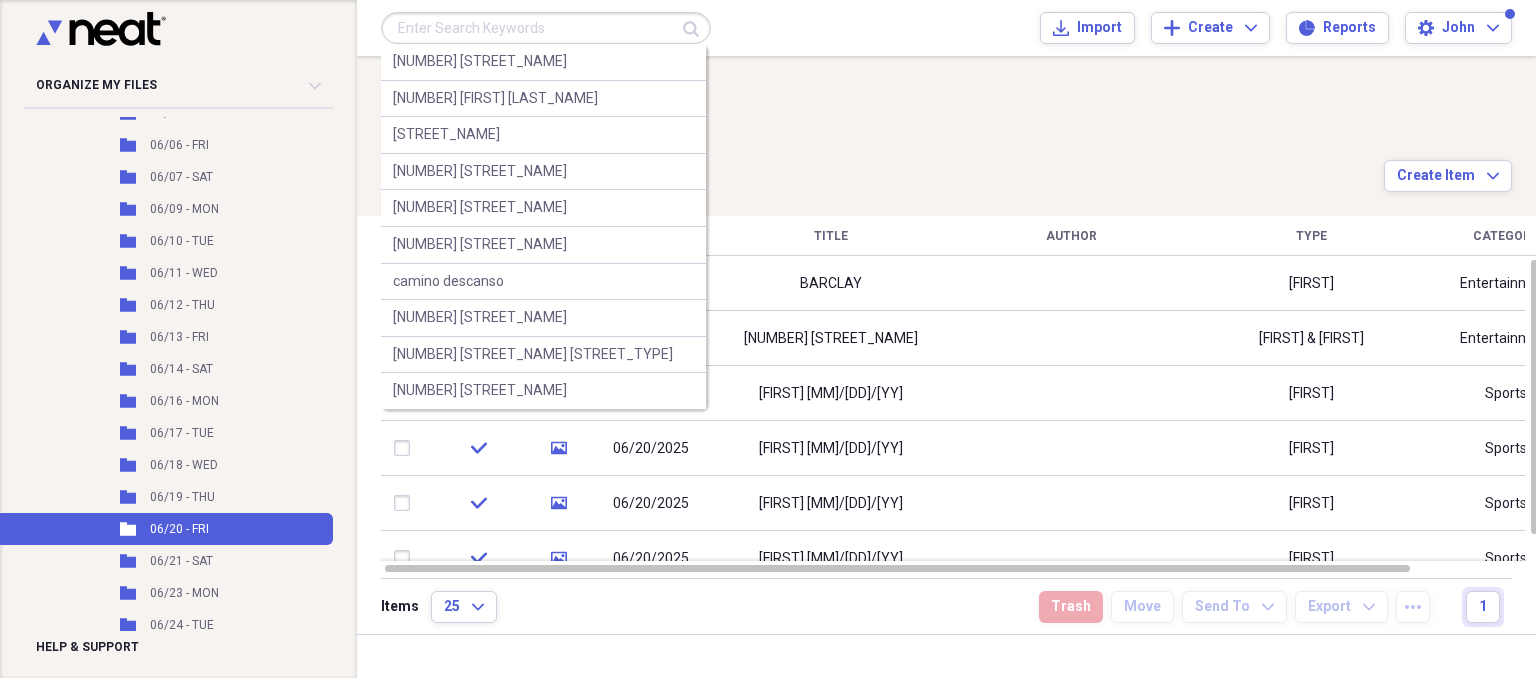 click at bounding box center (546, 28) 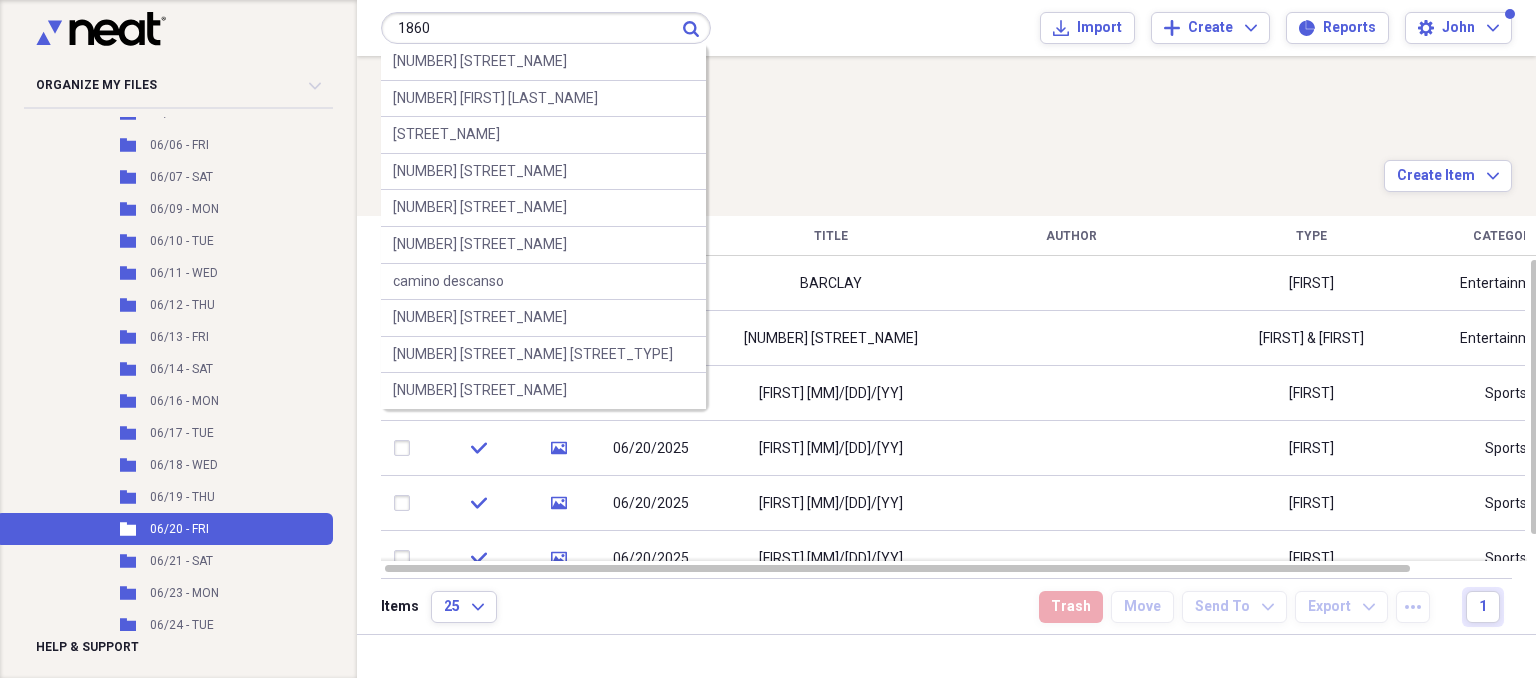 type on "1860" 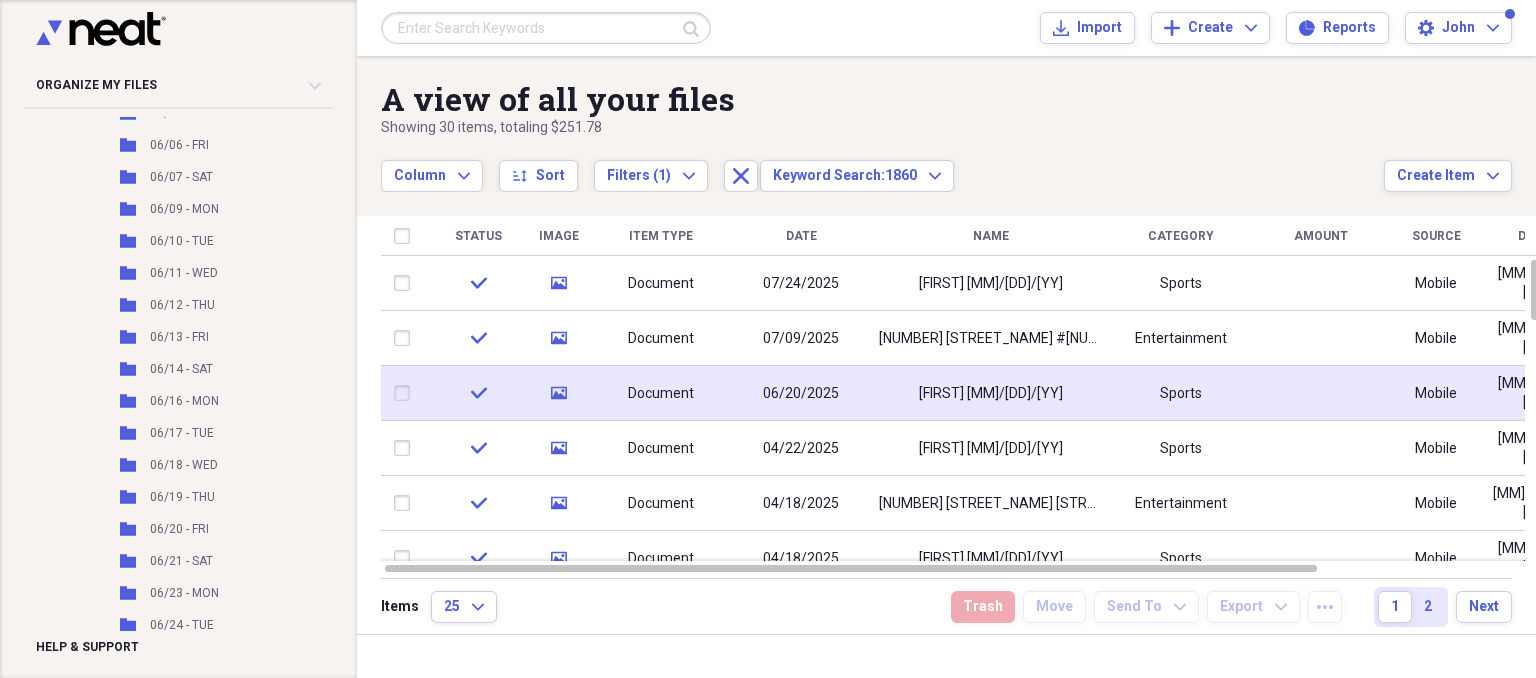 click on "[FIRST] [MM]/[DD]/[YY]" at bounding box center [991, 394] 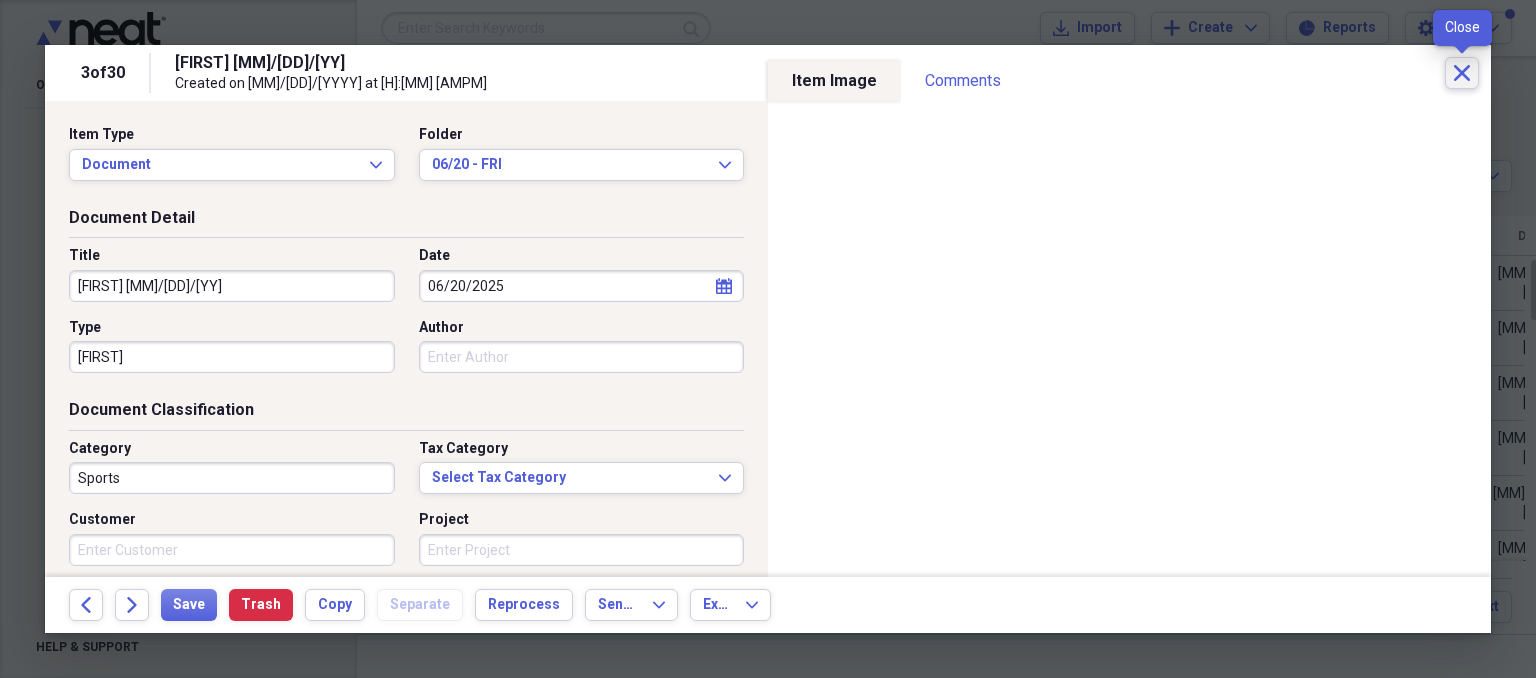 click on "Close" at bounding box center (1462, 73) 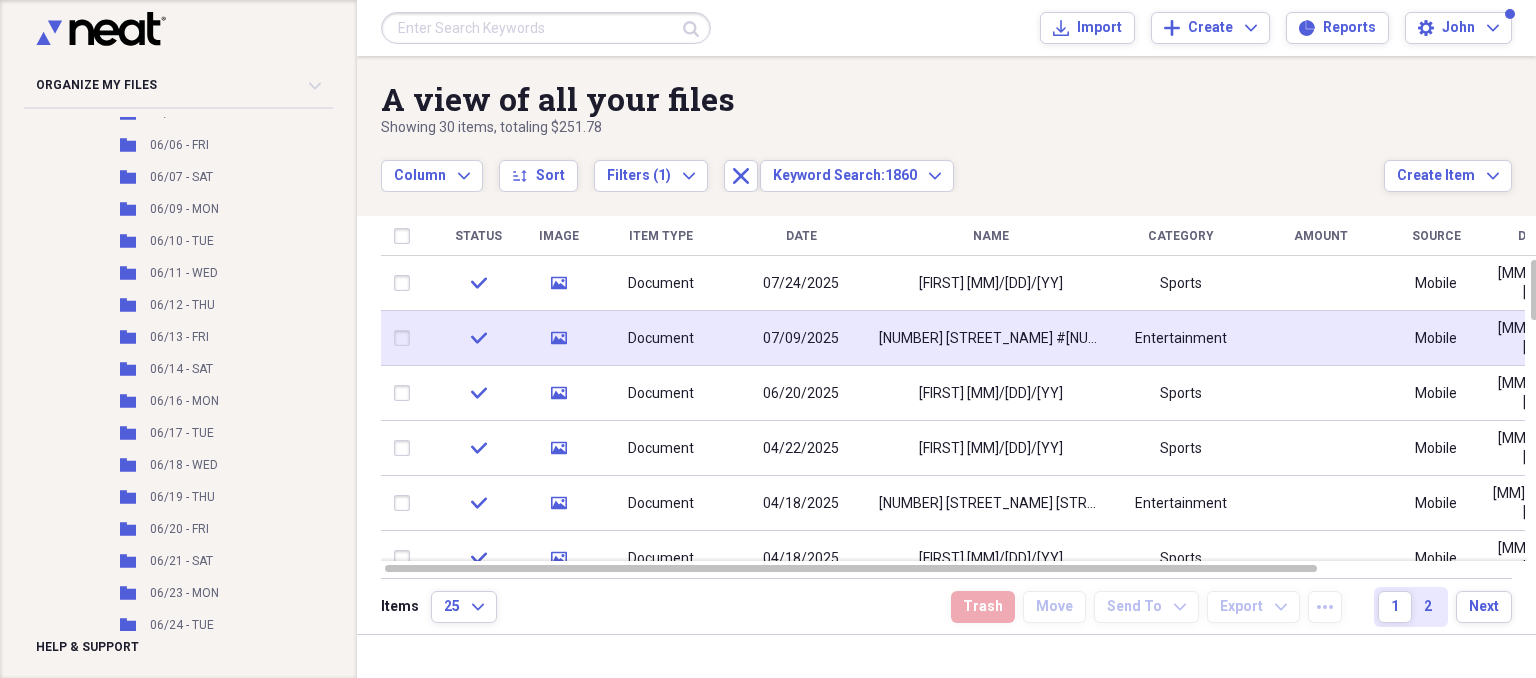 click on "07/09/2025" at bounding box center (801, 338) 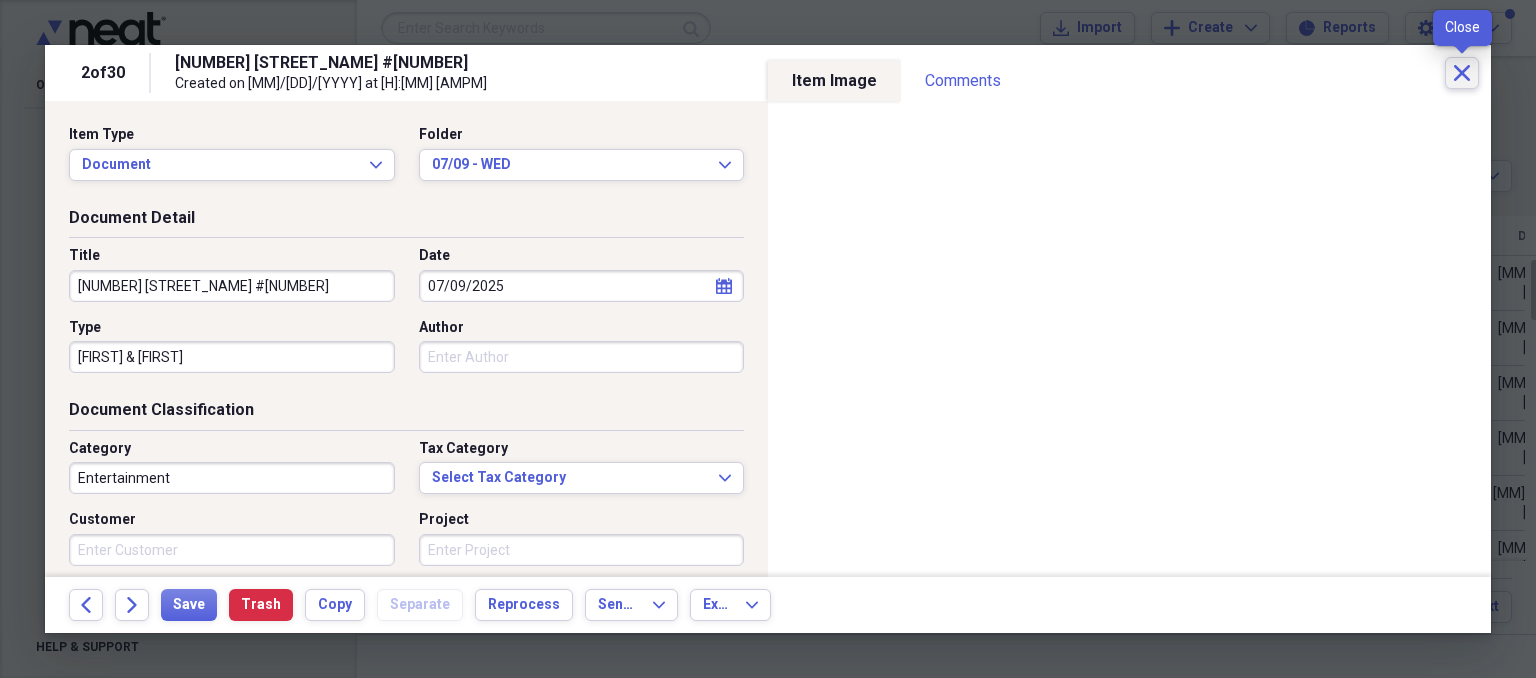 click on "Close" at bounding box center (1462, 73) 